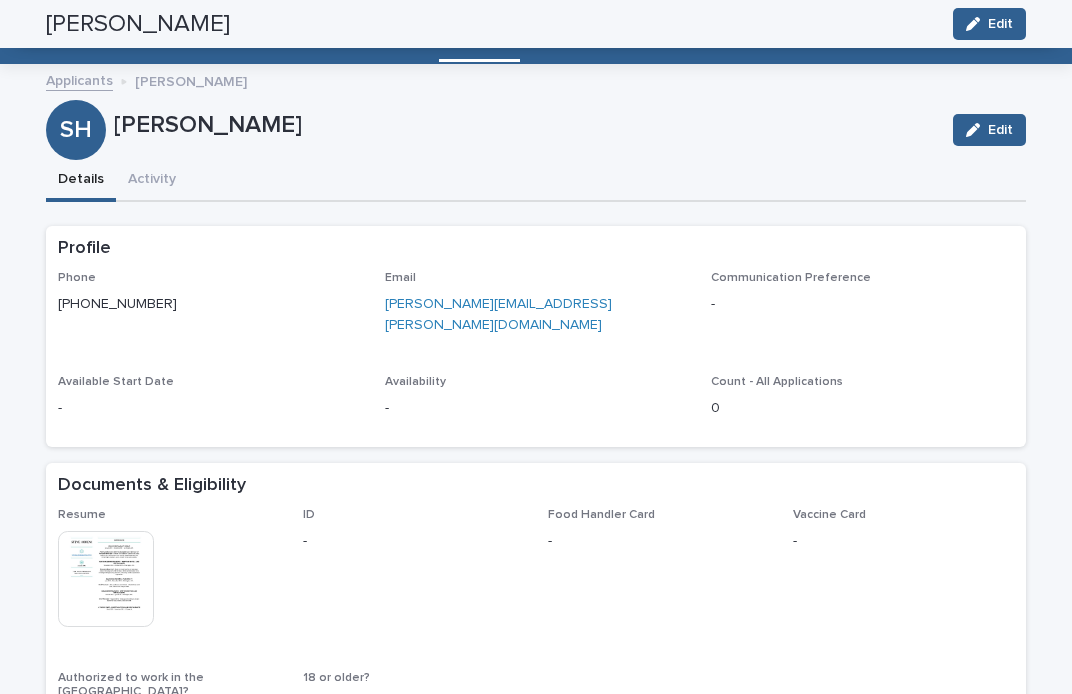 scroll, scrollTop: 0, scrollLeft: 0, axis: both 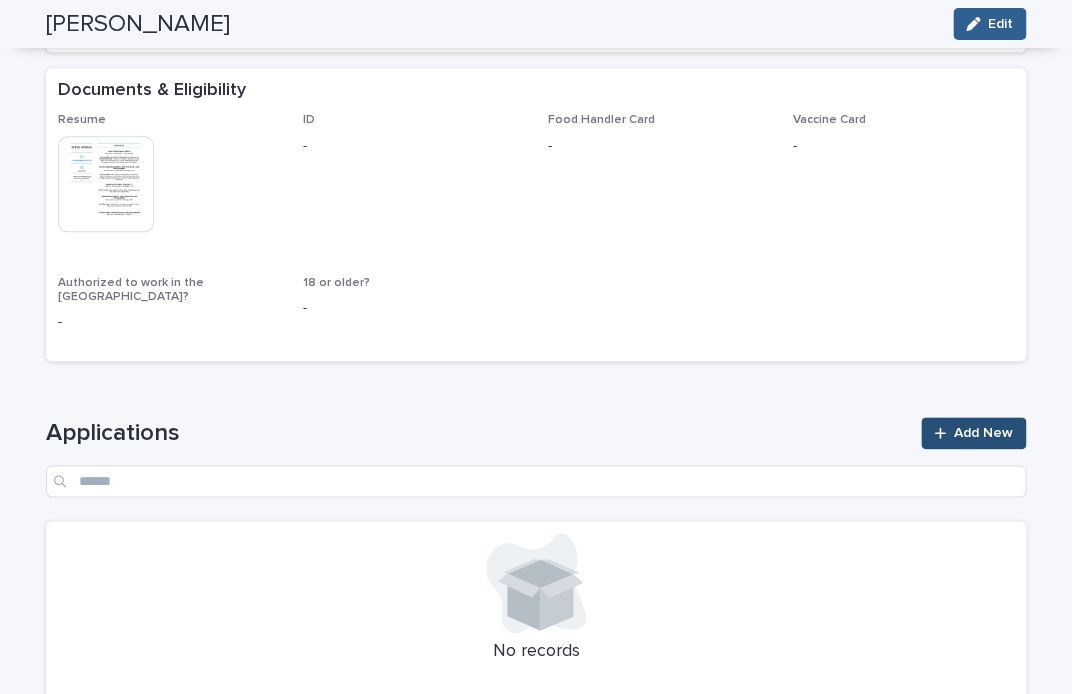 click on "Add New" at bounding box center [973, 433] 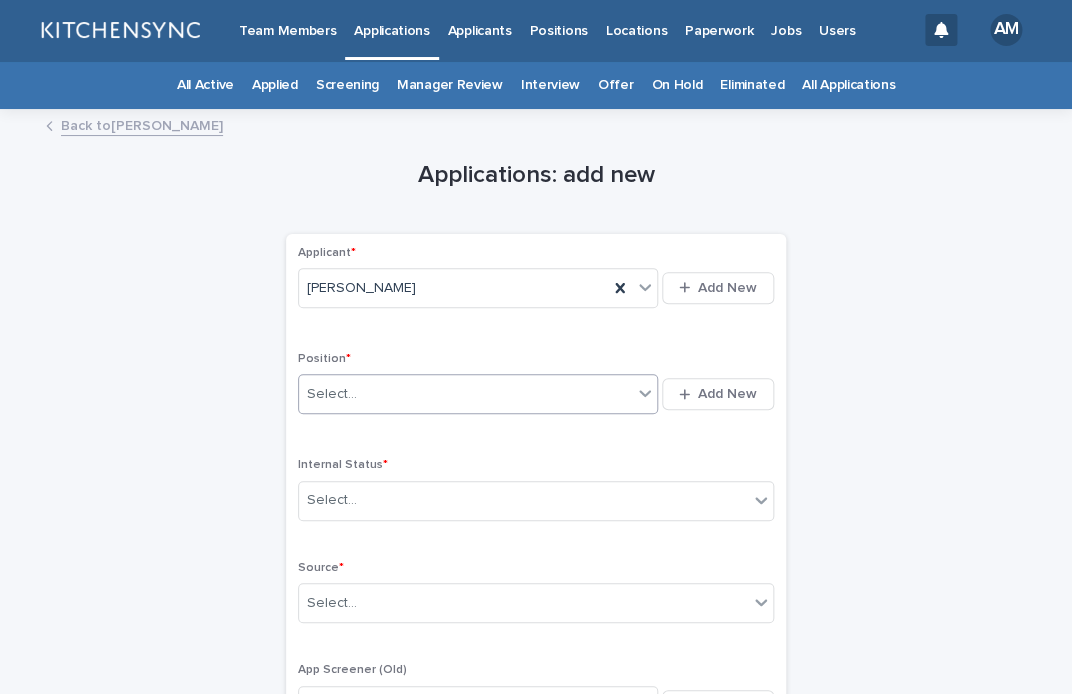 scroll, scrollTop: 0, scrollLeft: 0, axis: both 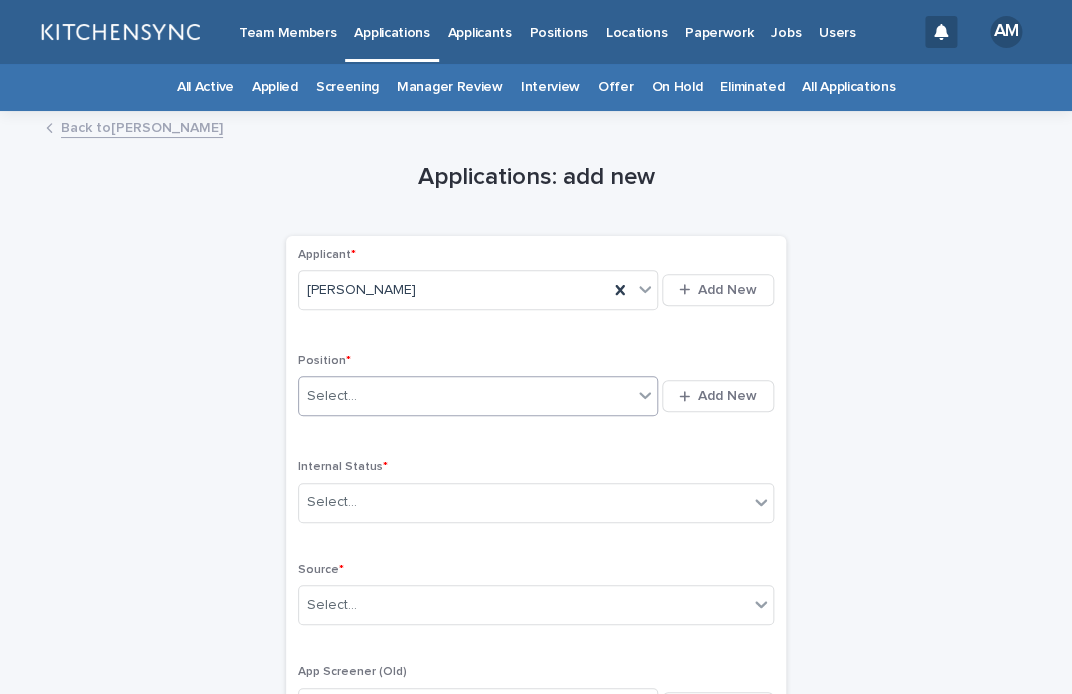 click on "Select..." at bounding box center (465, 396) 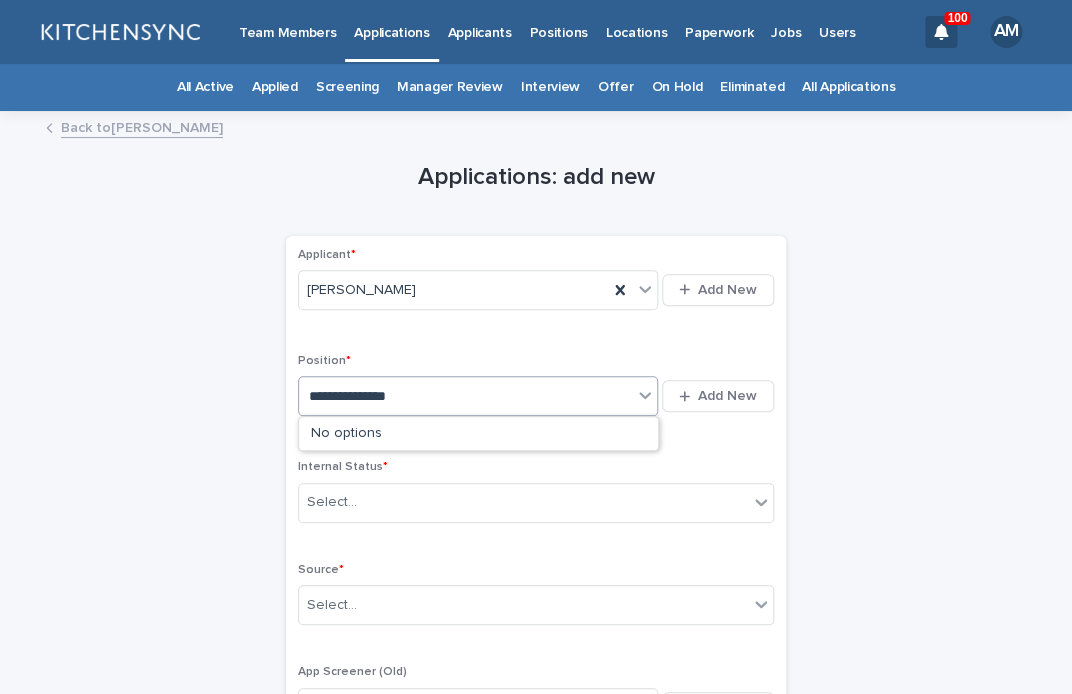 type on "**********" 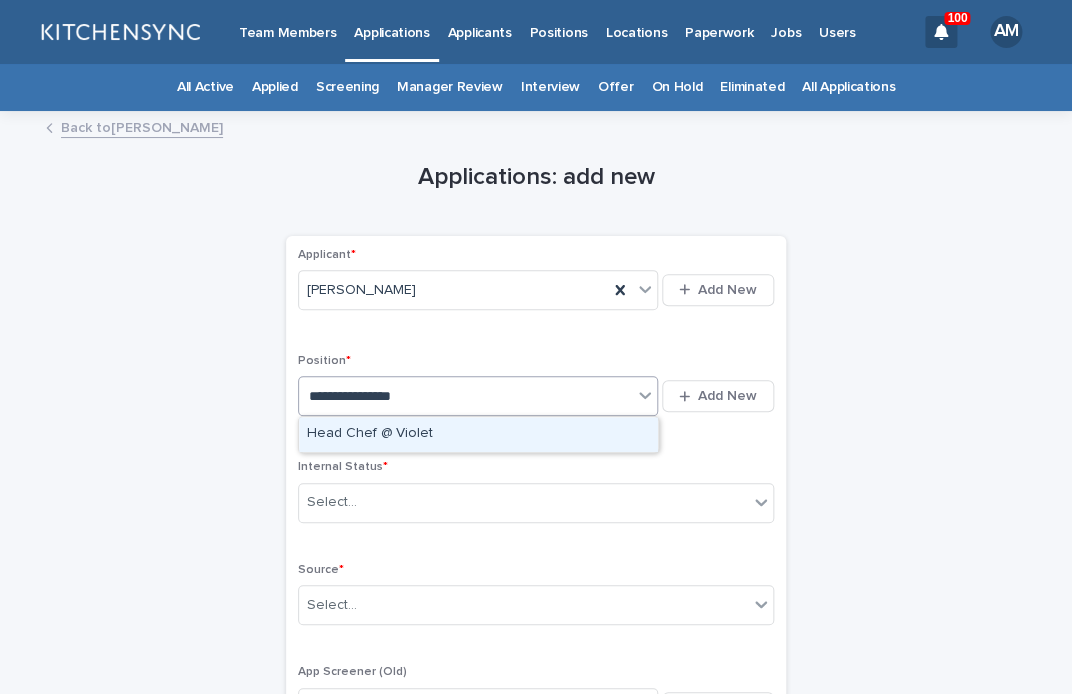 click on "Head Chef @ Violet" at bounding box center [478, 434] 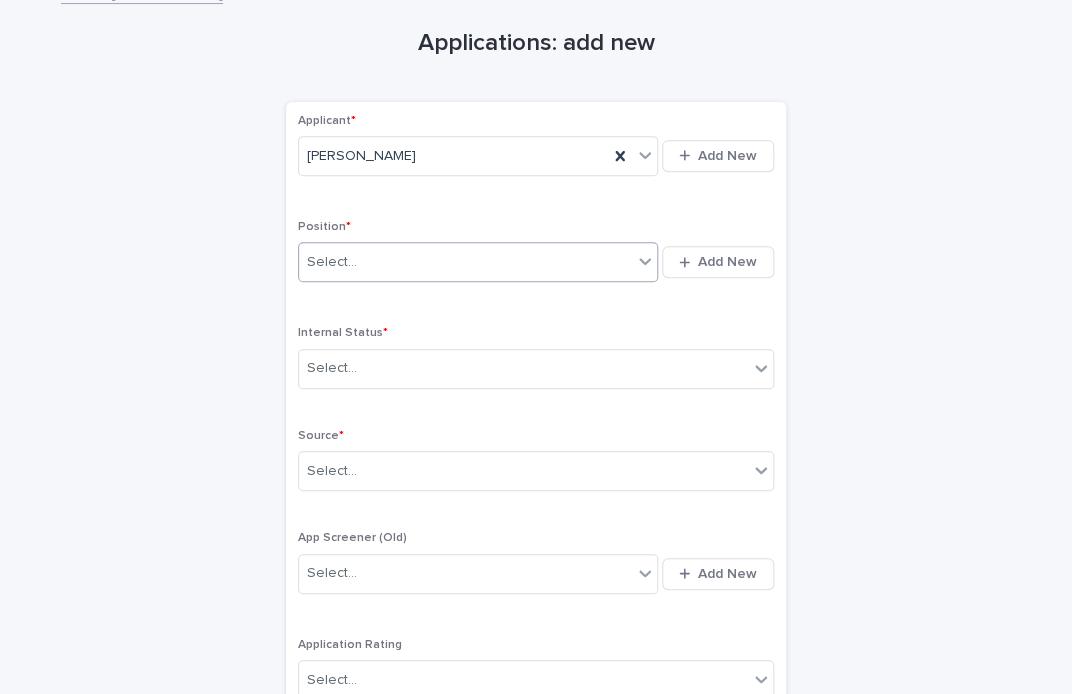 scroll, scrollTop: 148, scrollLeft: 0, axis: vertical 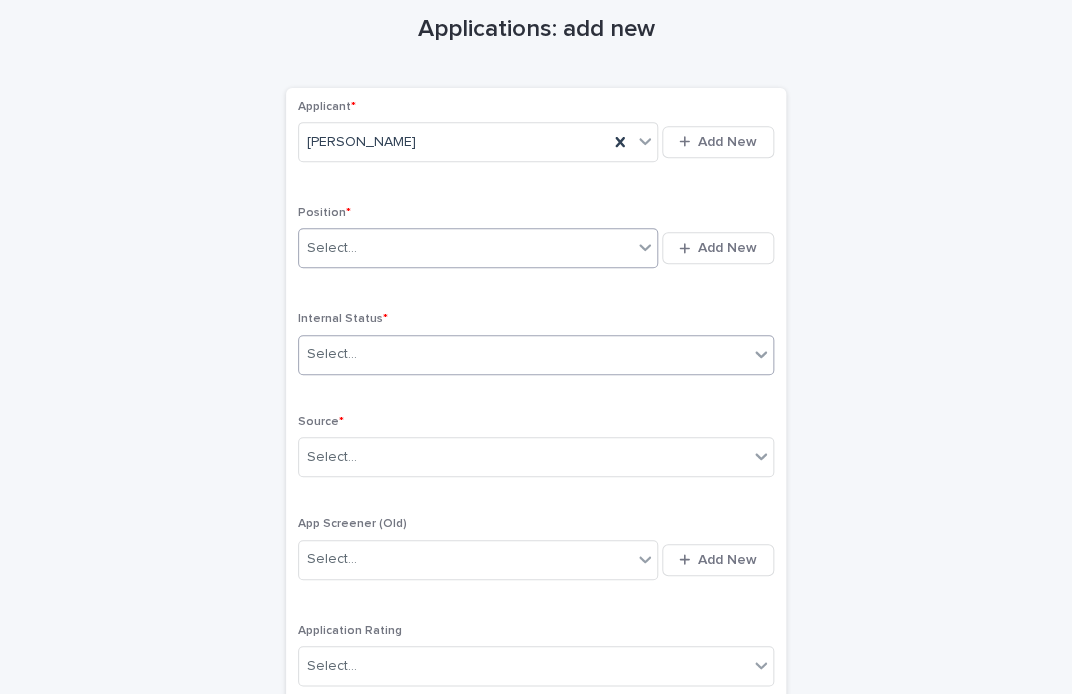 click on "Select..." at bounding box center [523, 354] 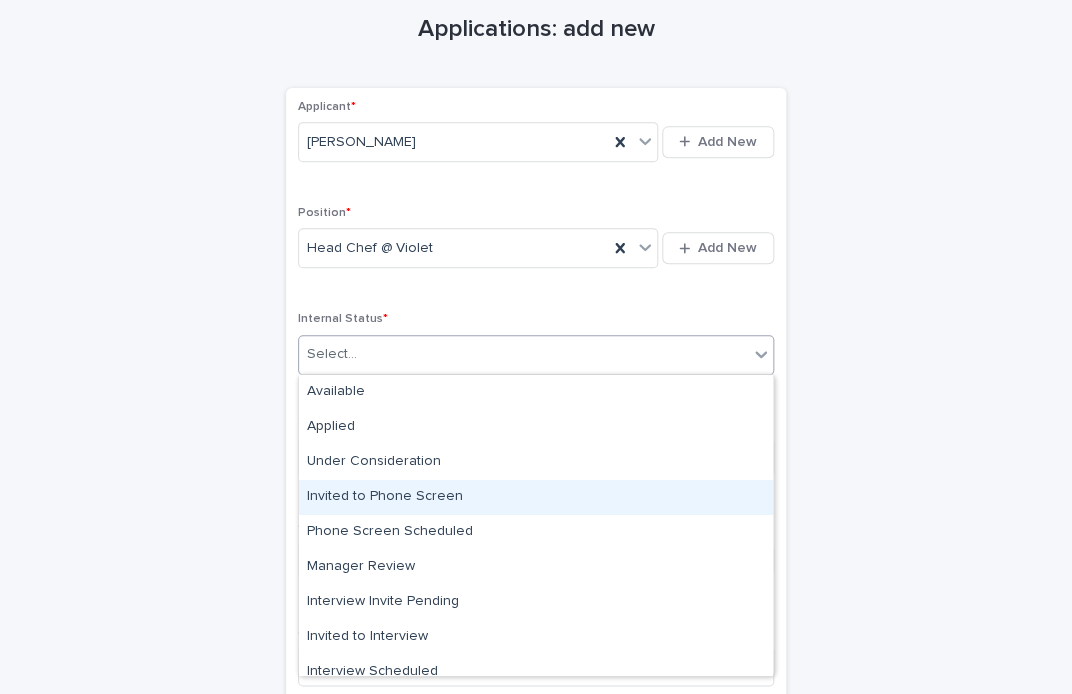 click on "Invited to Phone Screen" at bounding box center [536, 497] 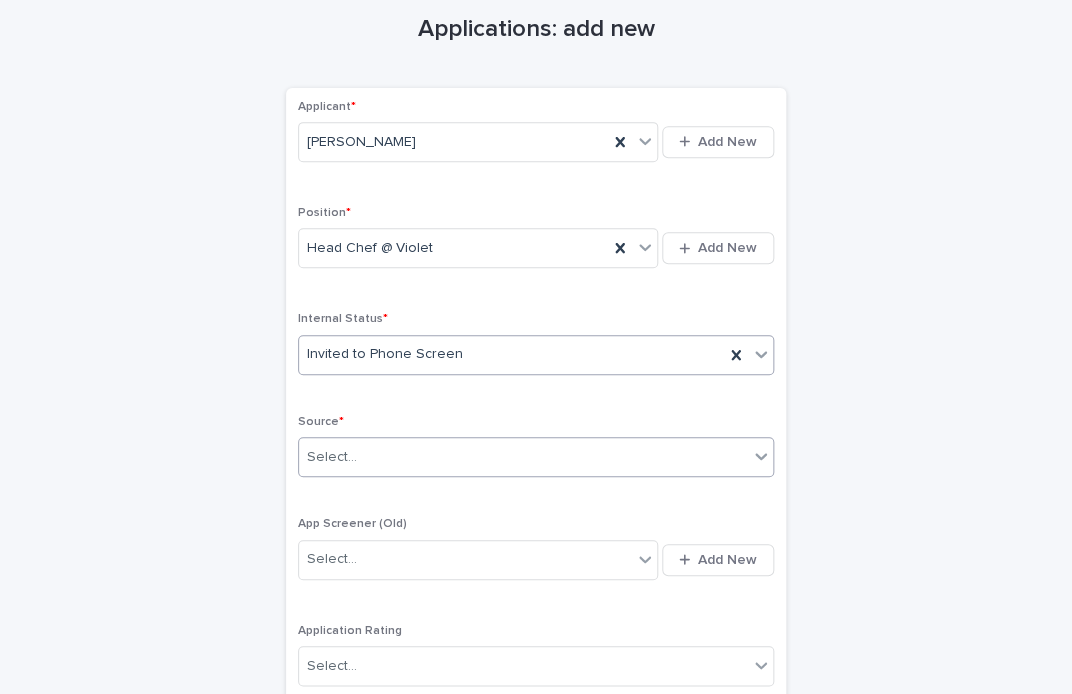 click on "Select..." at bounding box center (523, 457) 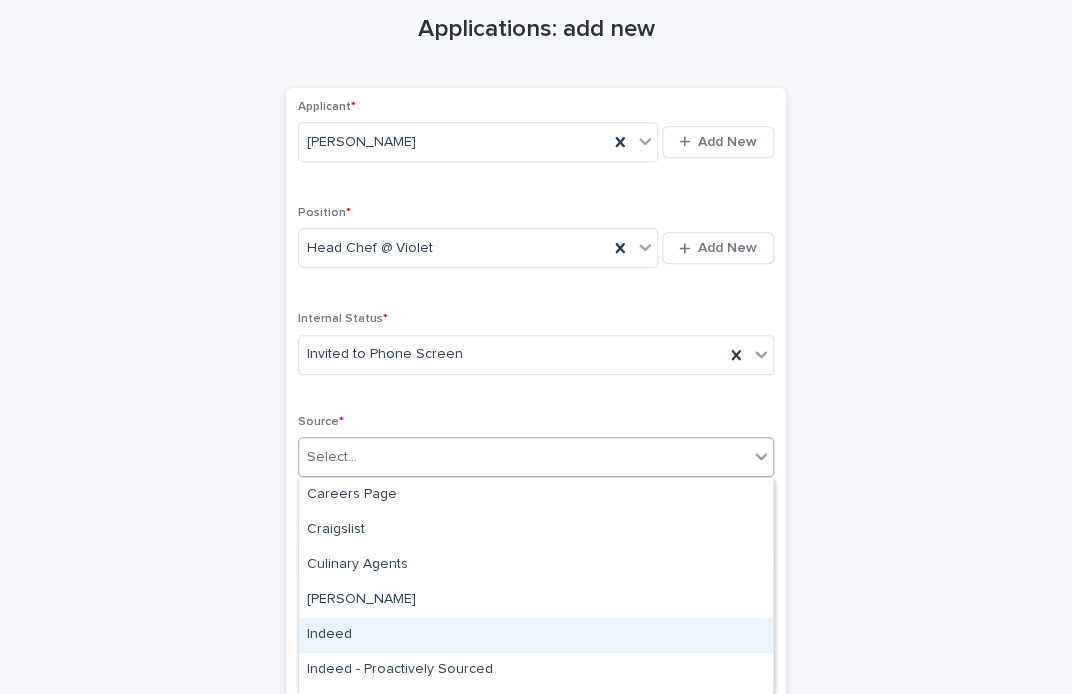 click on "Indeed" at bounding box center (536, 635) 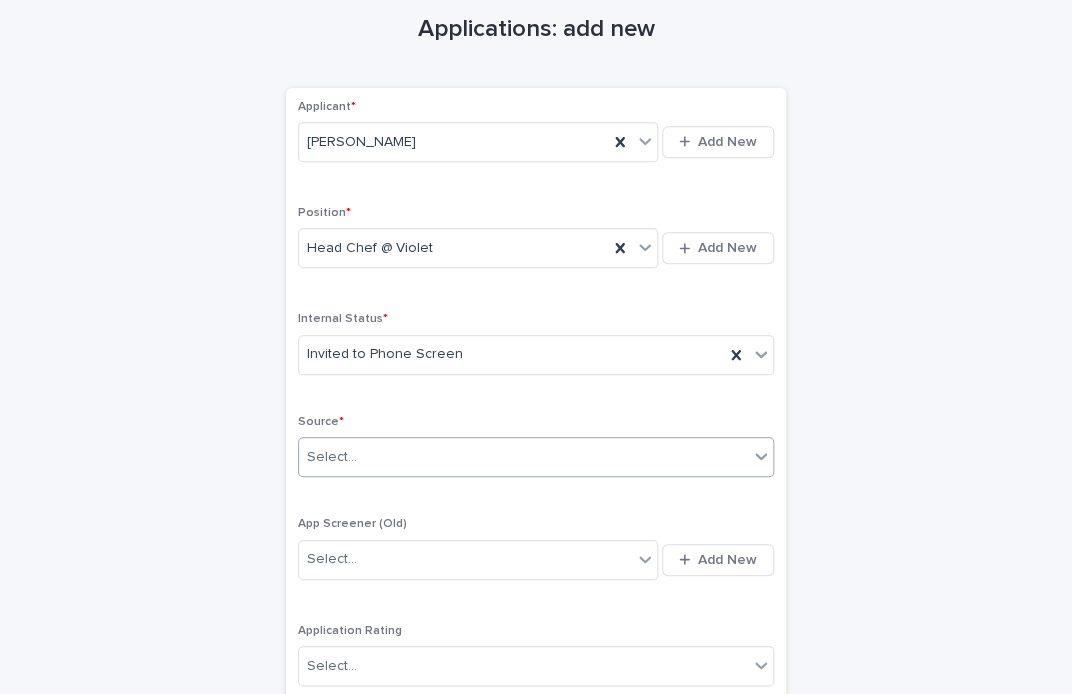 scroll, scrollTop: 520, scrollLeft: 0, axis: vertical 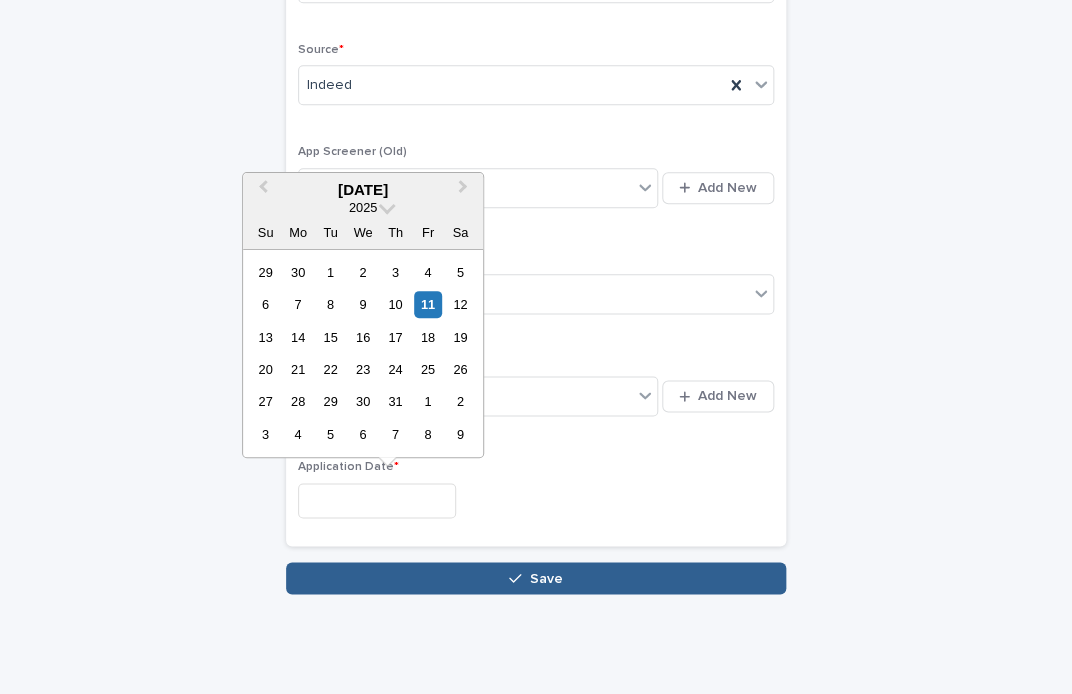 click at bounding box center [377, 500] 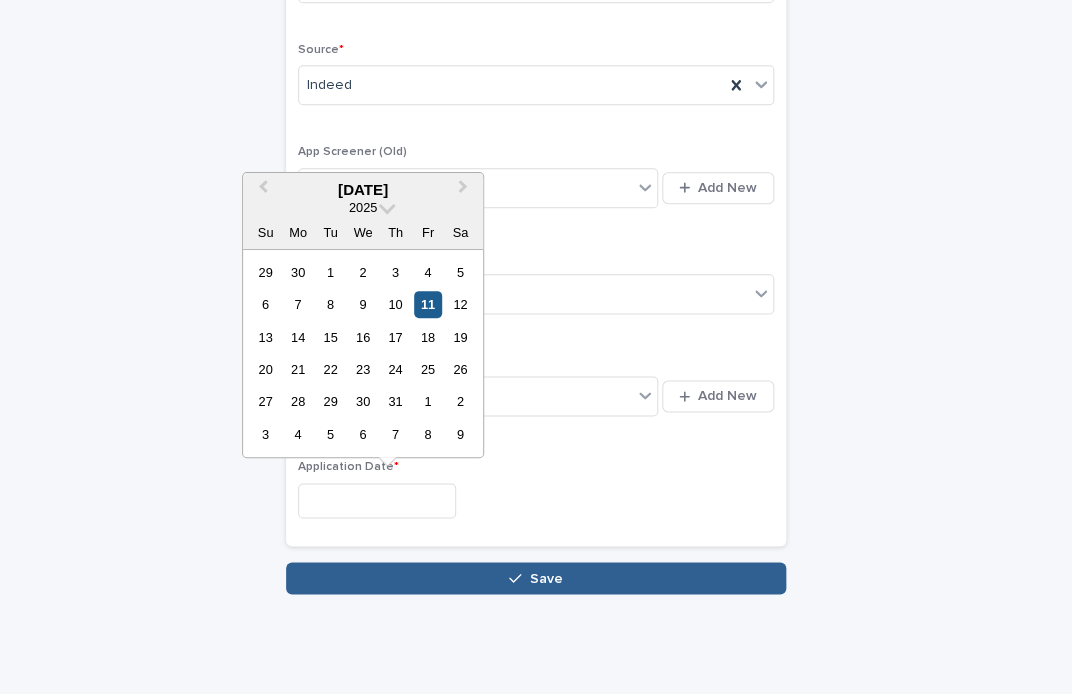click on "11" at bounding box center [427, 304] 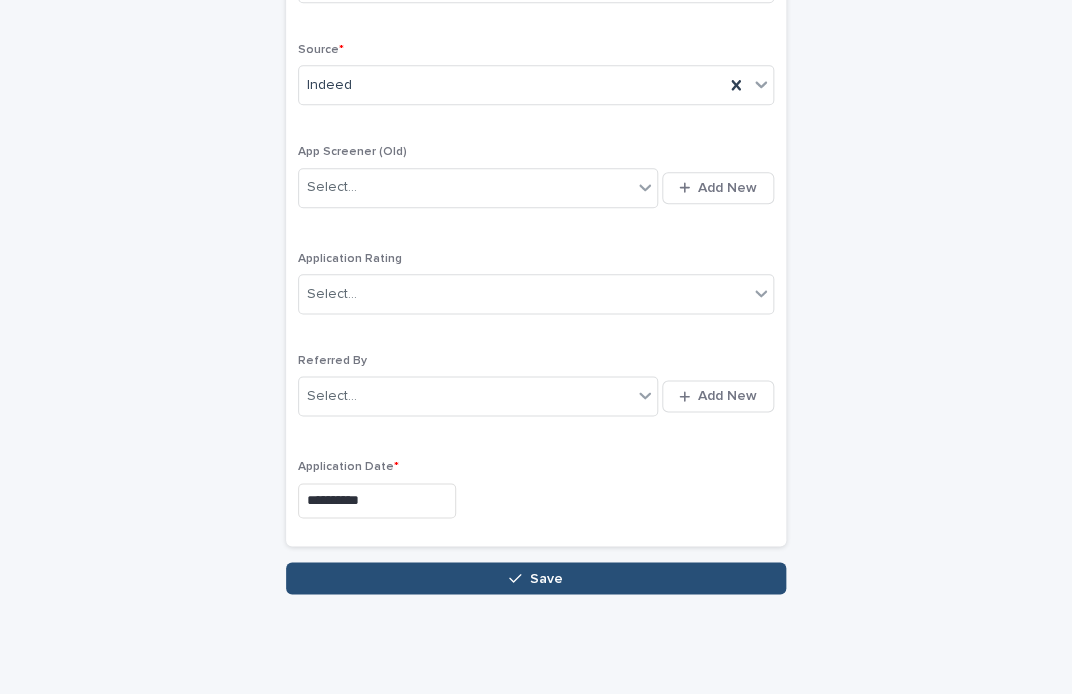 click on "Save" at bounding box center [546, 578] 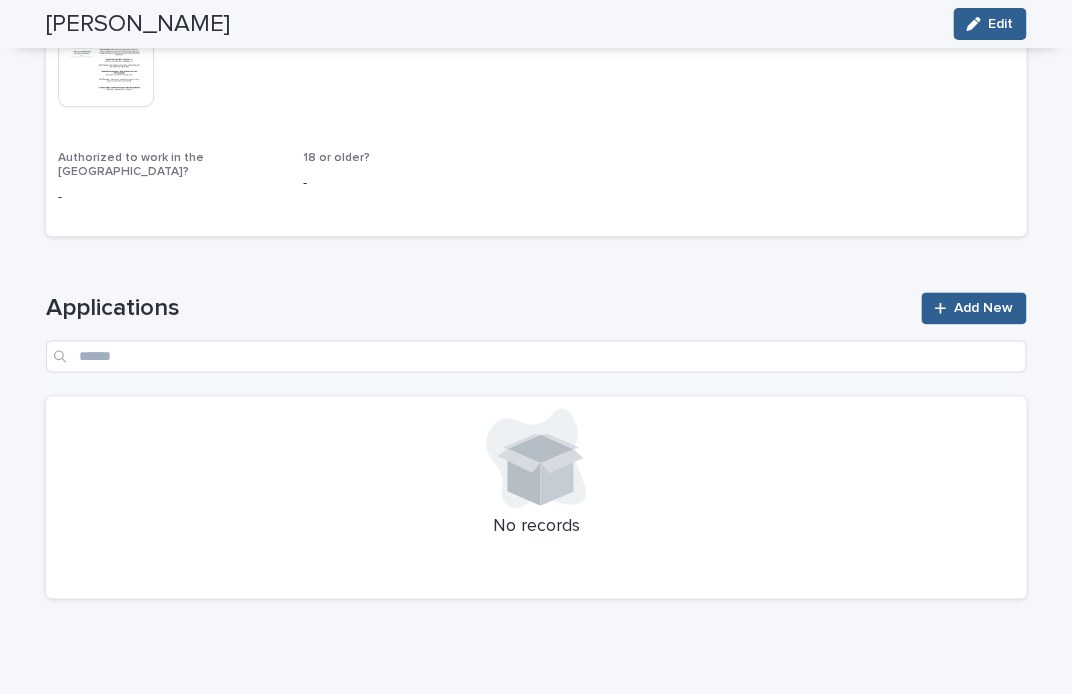 scroll, scrollTop: 505, scrollLeft: 0, axis: vertical 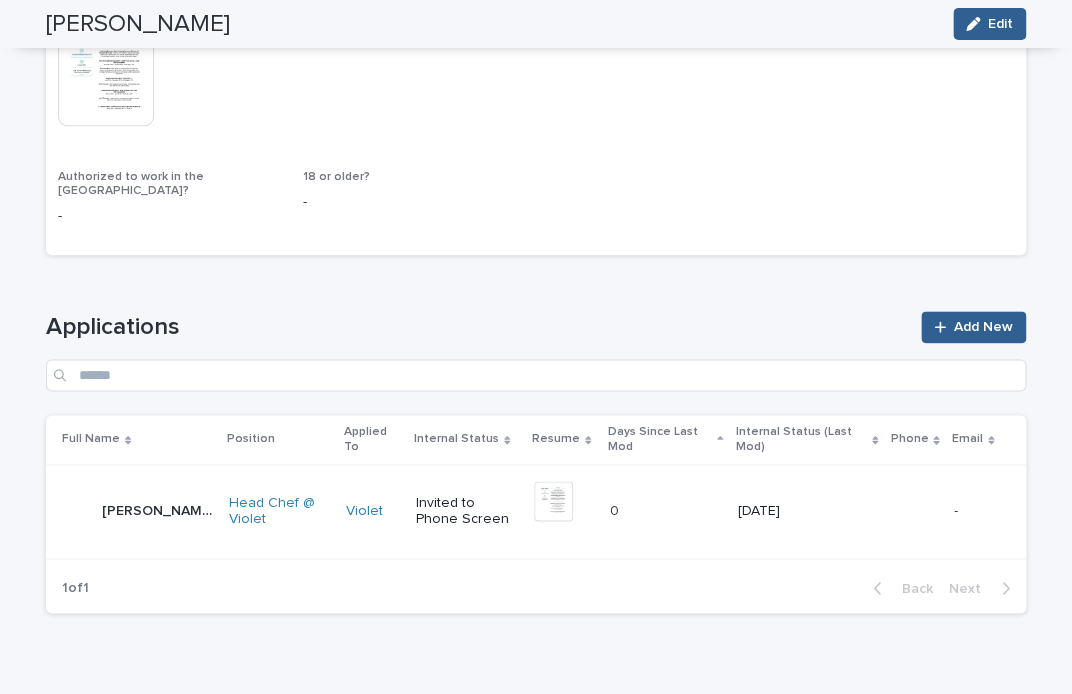 click on "[PERSON_NAME] [PERSON_NAME]" at bounding box center [133, 511] 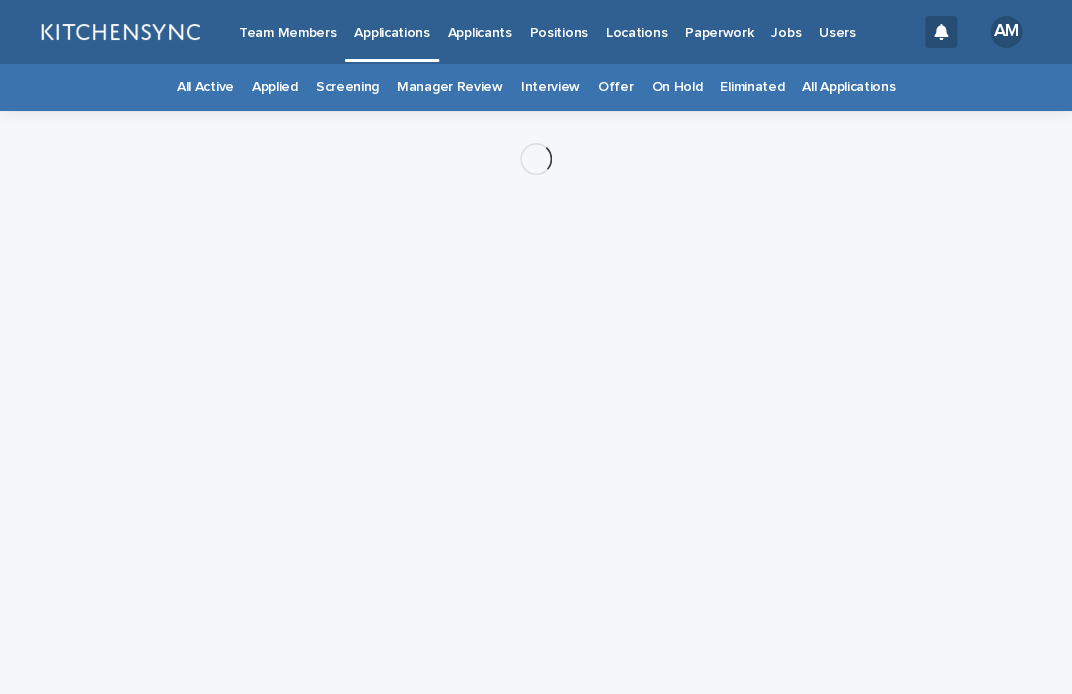 scroll, scrollTop: 0, scrollLeft: 0, axis: both 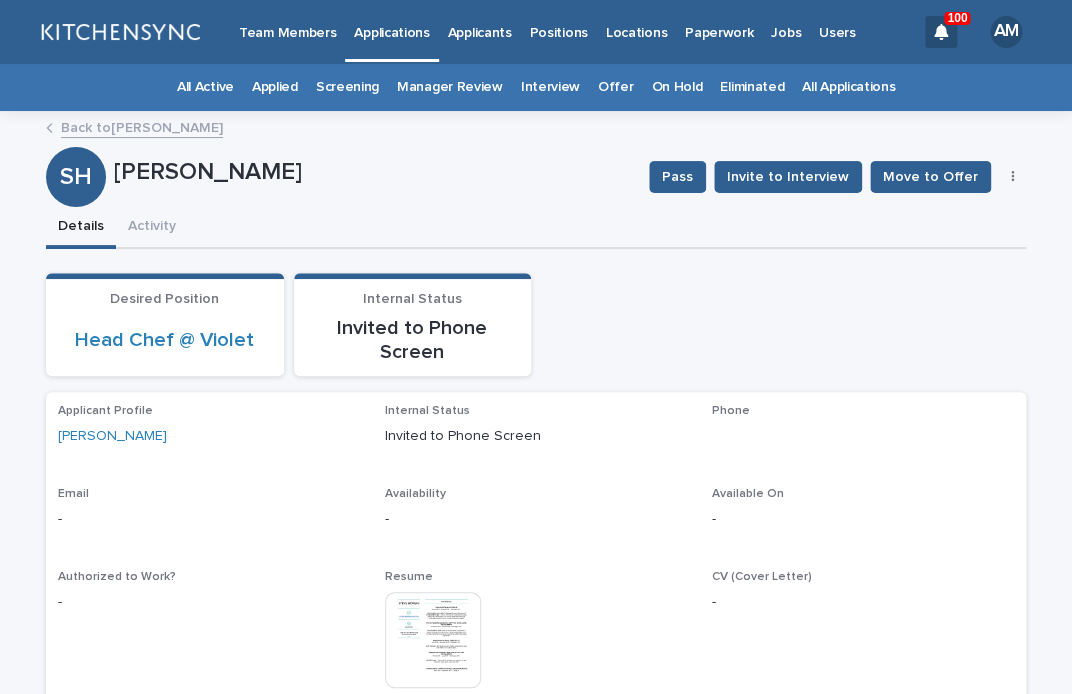 click 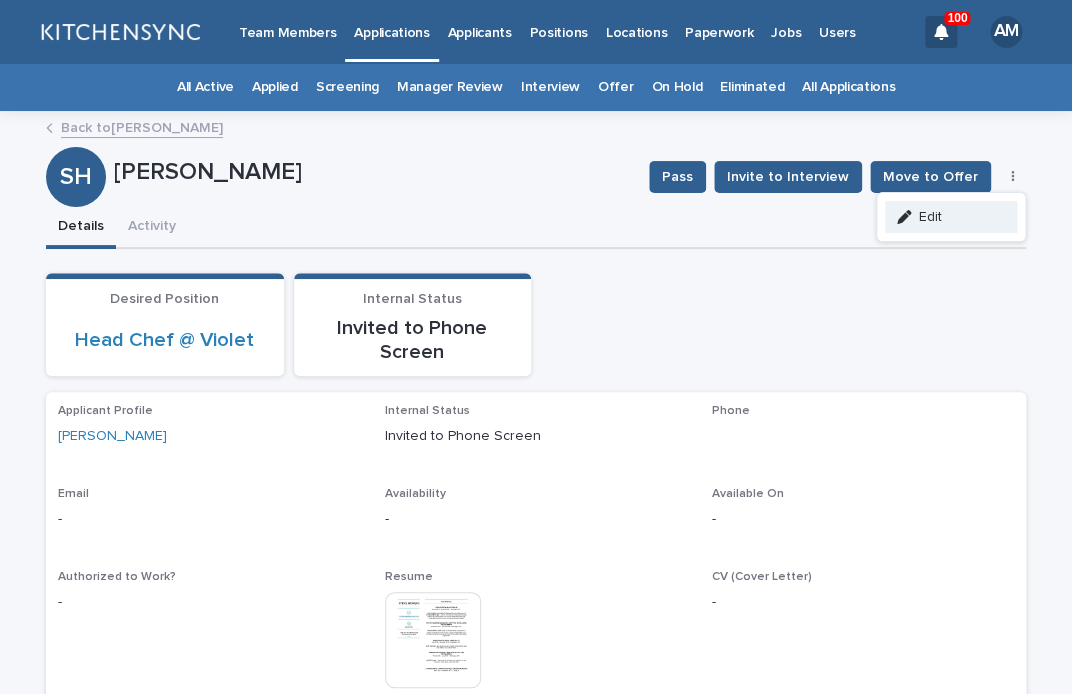 click on "Edit" at bounding box center (951, 217) 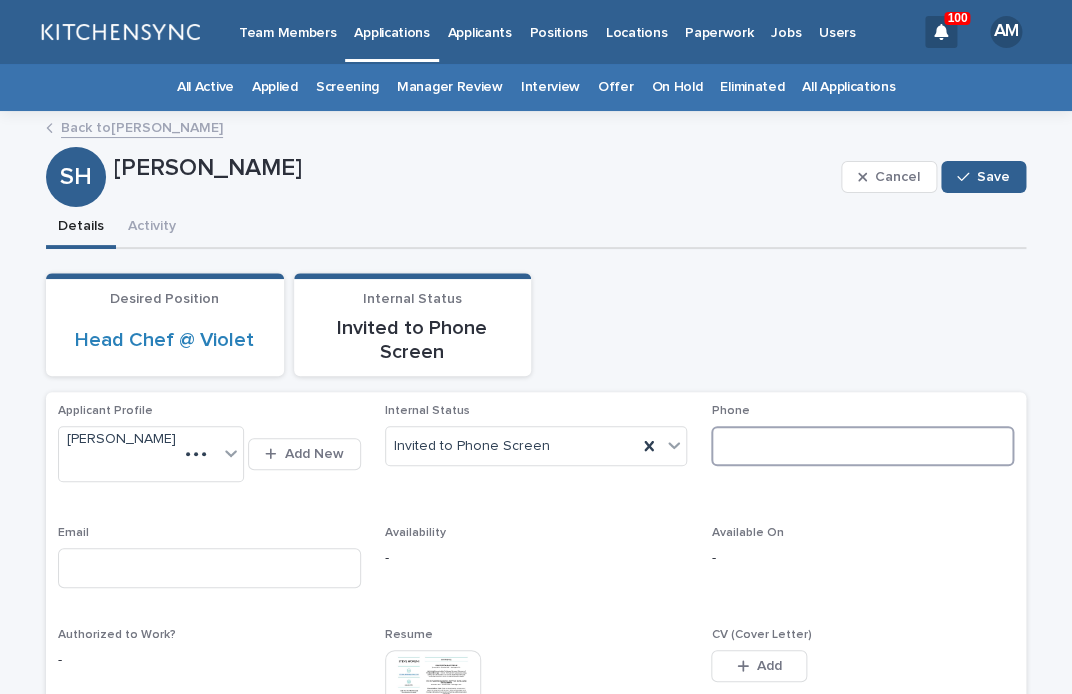 click at bounding box center (862, 446) 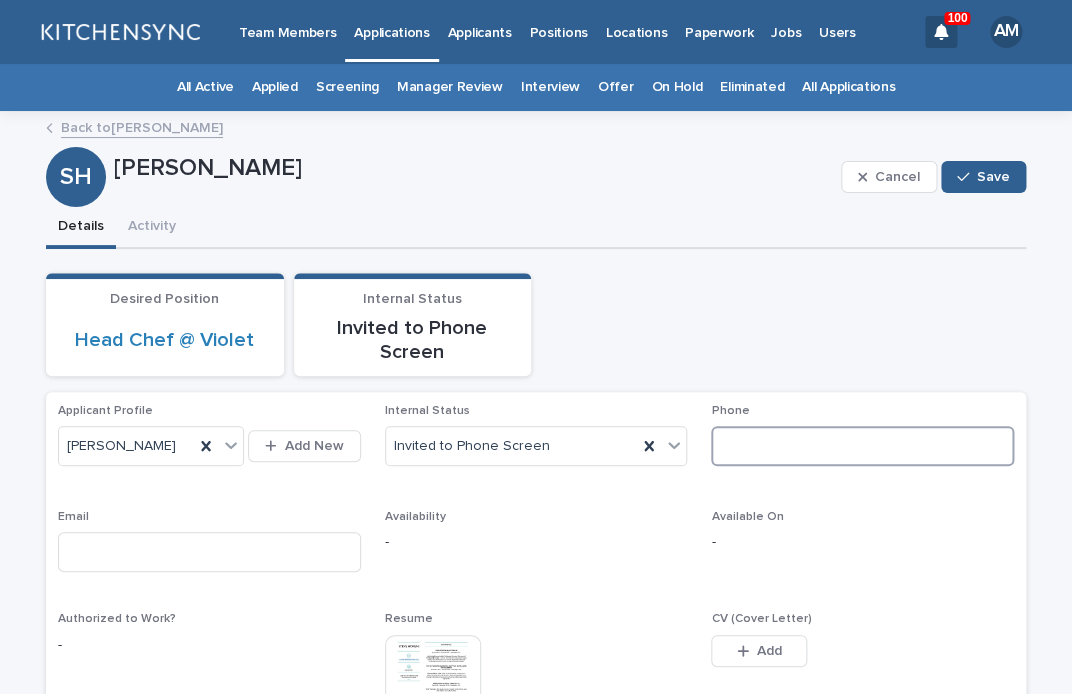 paste on "**********" 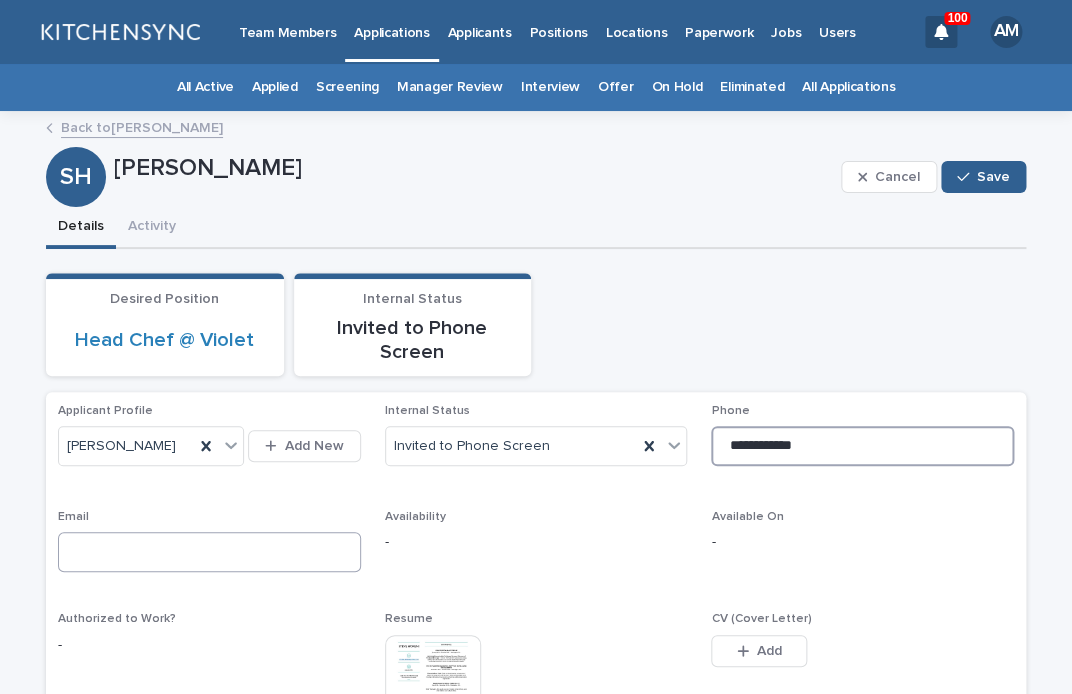 type on "**********" 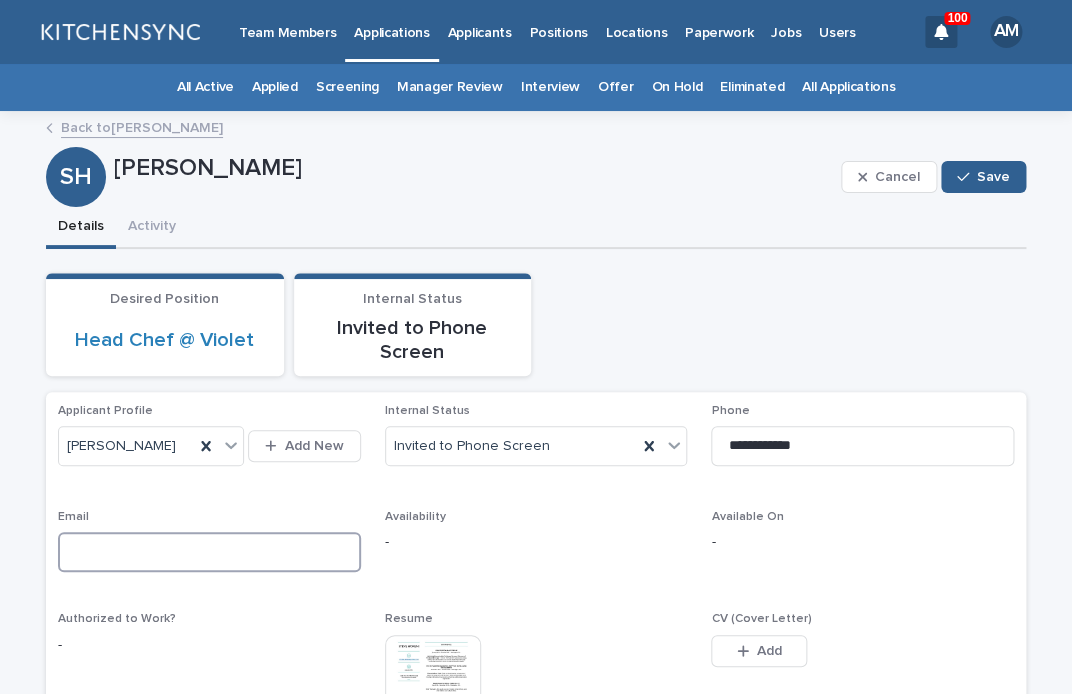 click at bounding box center [209, 552] 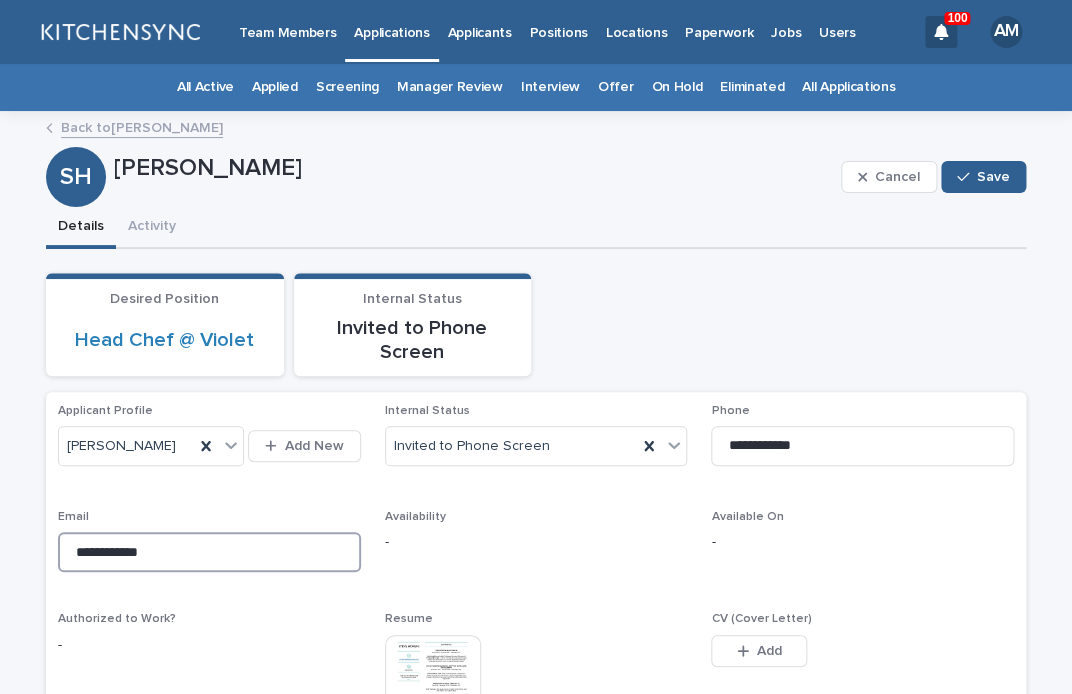 drag, startPoint x: 321, startPoint y: 562, endPoint x: 45, endPoint y: 550, distance: 276.26074 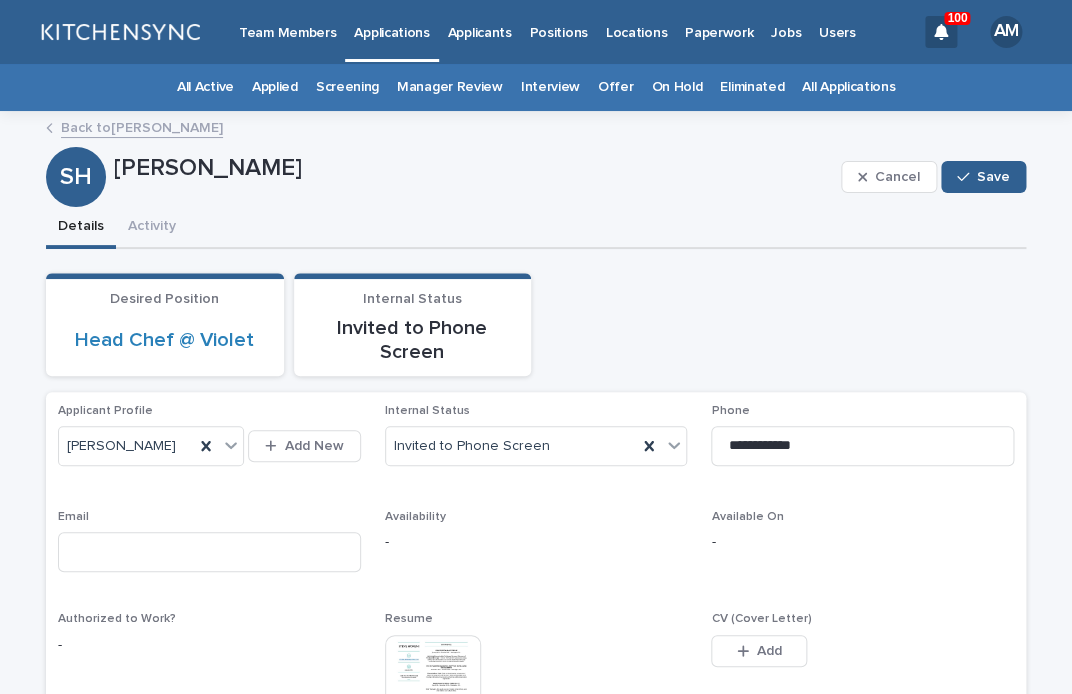 click at bounding box center (433, 683) 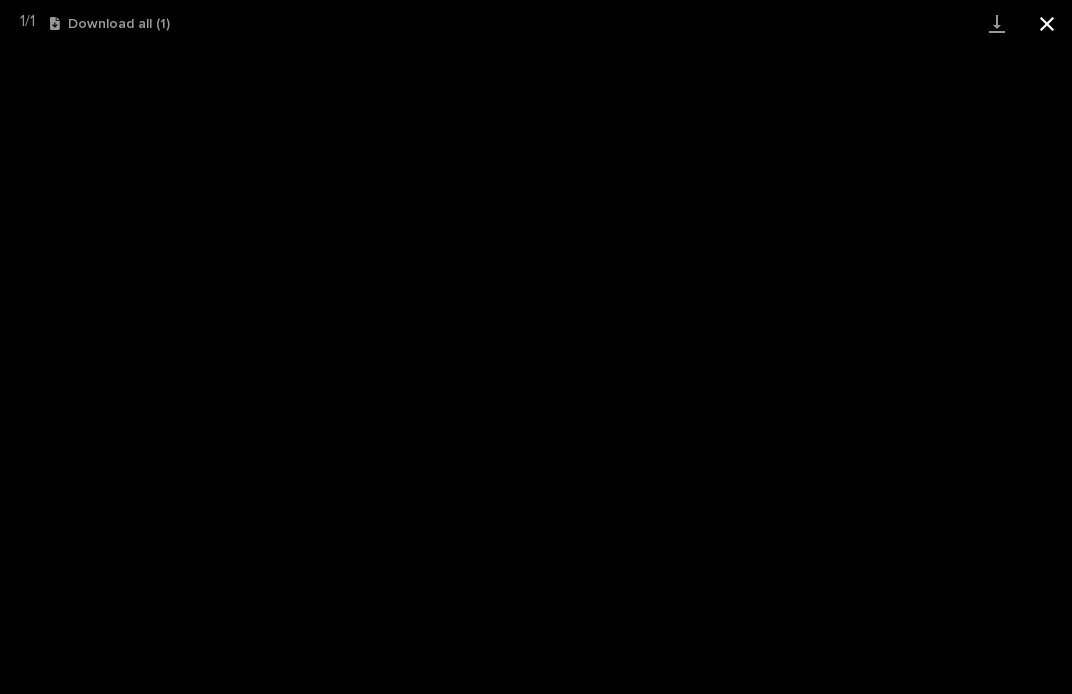 click at bounding box center (1047, 23) 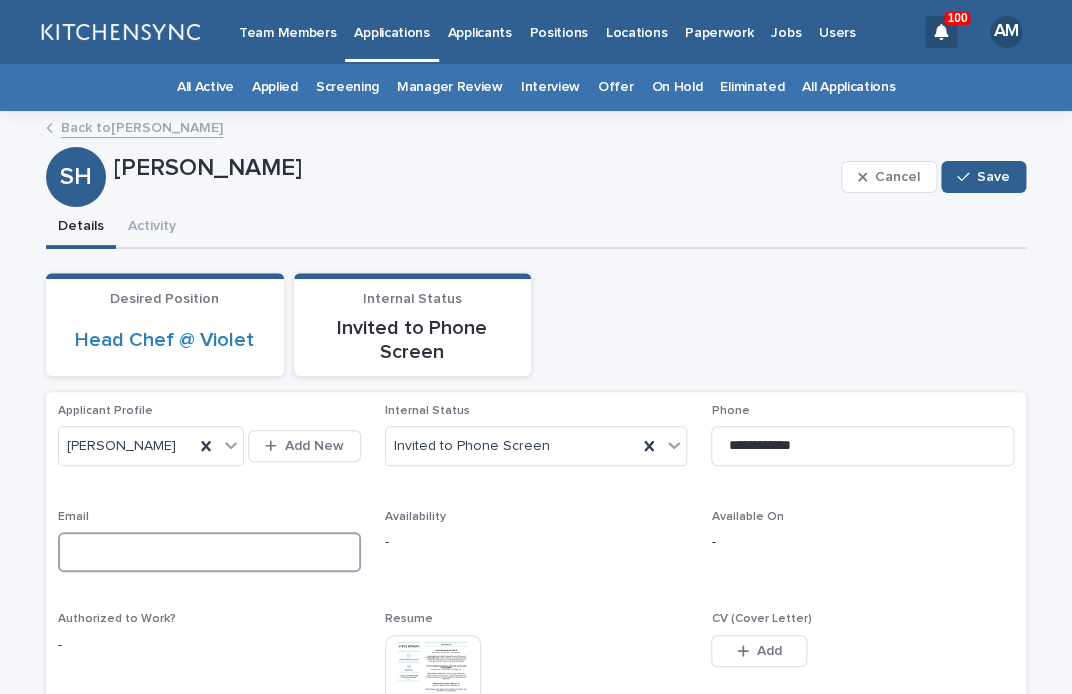 click at bounding box center (209, 552) 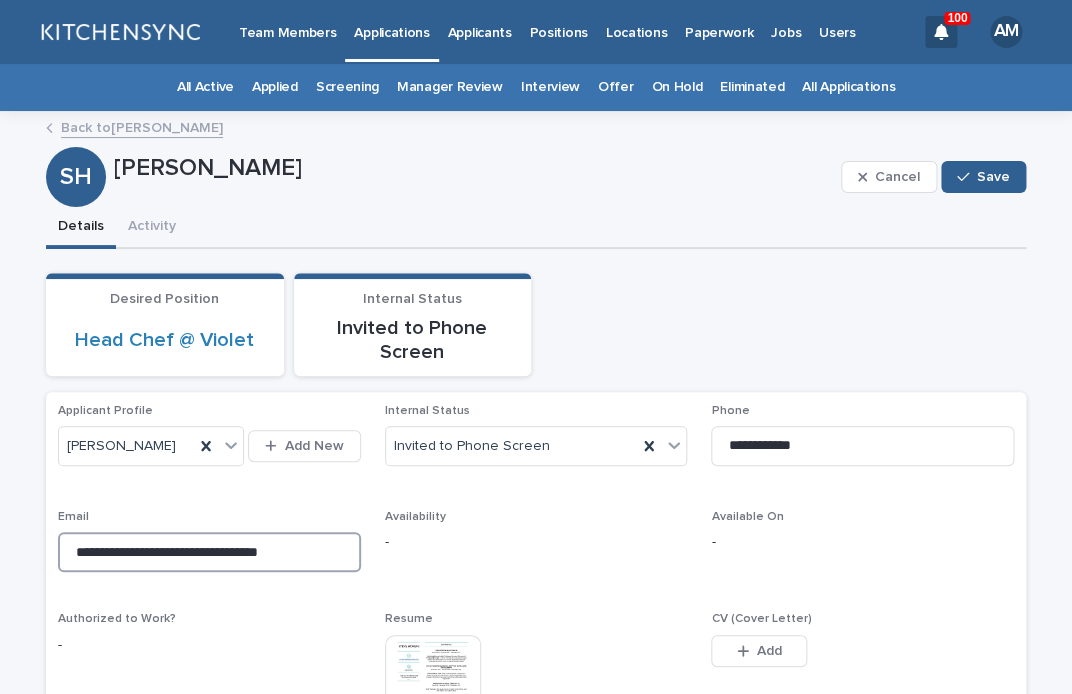 scroll, scrollTop: 0, scrollLeft: 24, axis: horizontal 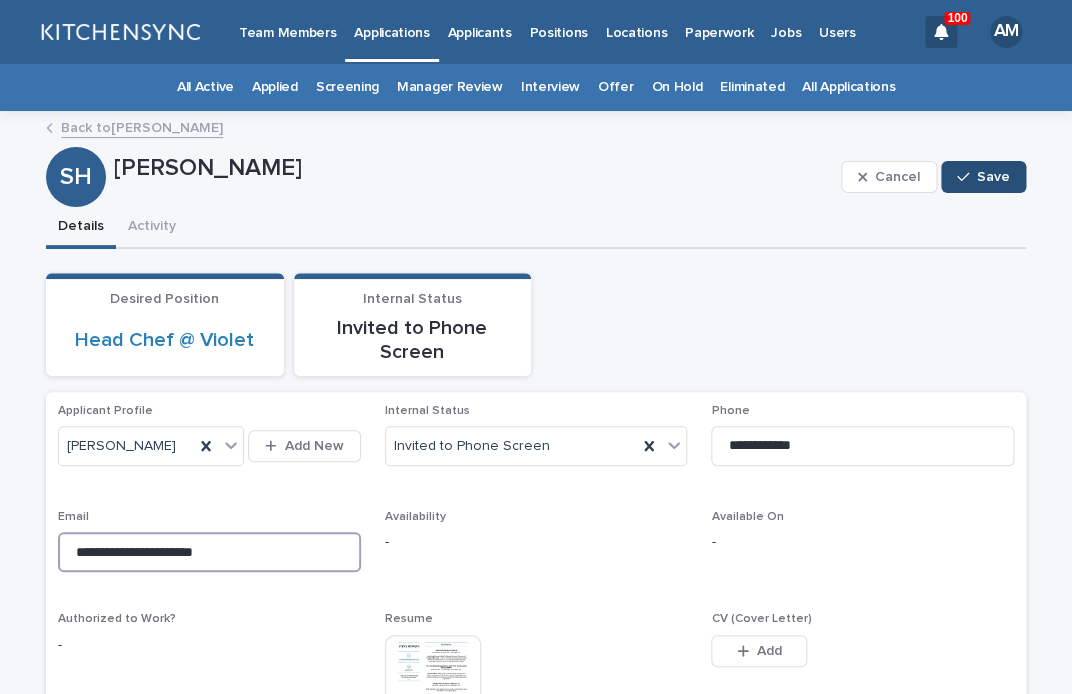 type on "**********" 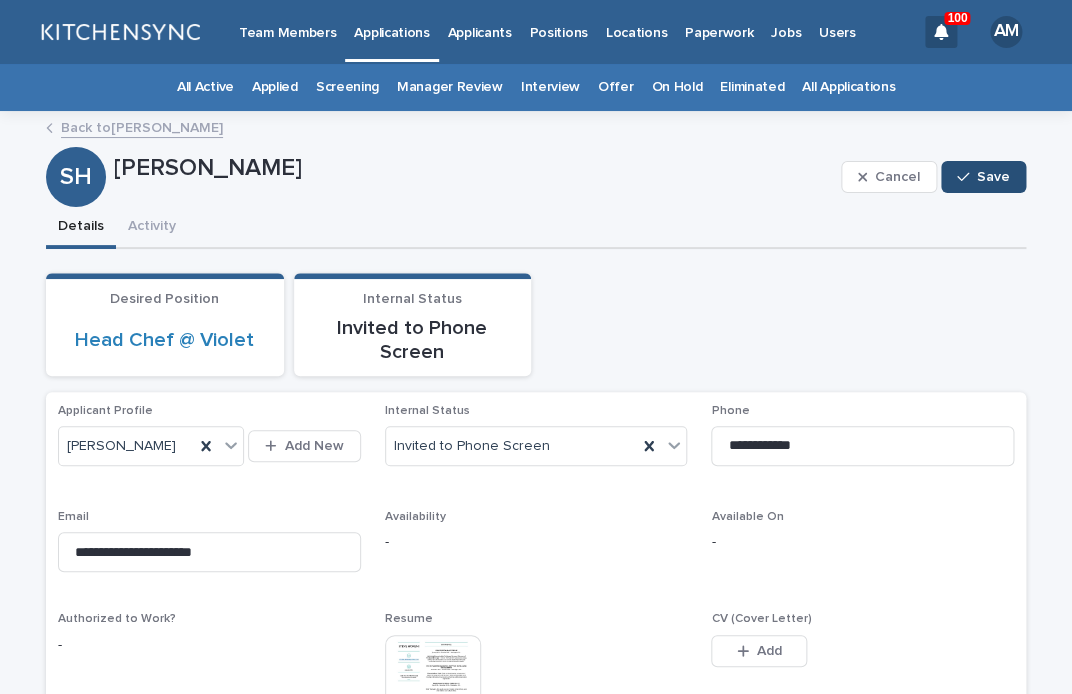 click on "Save" at bounding box center [993, 177] 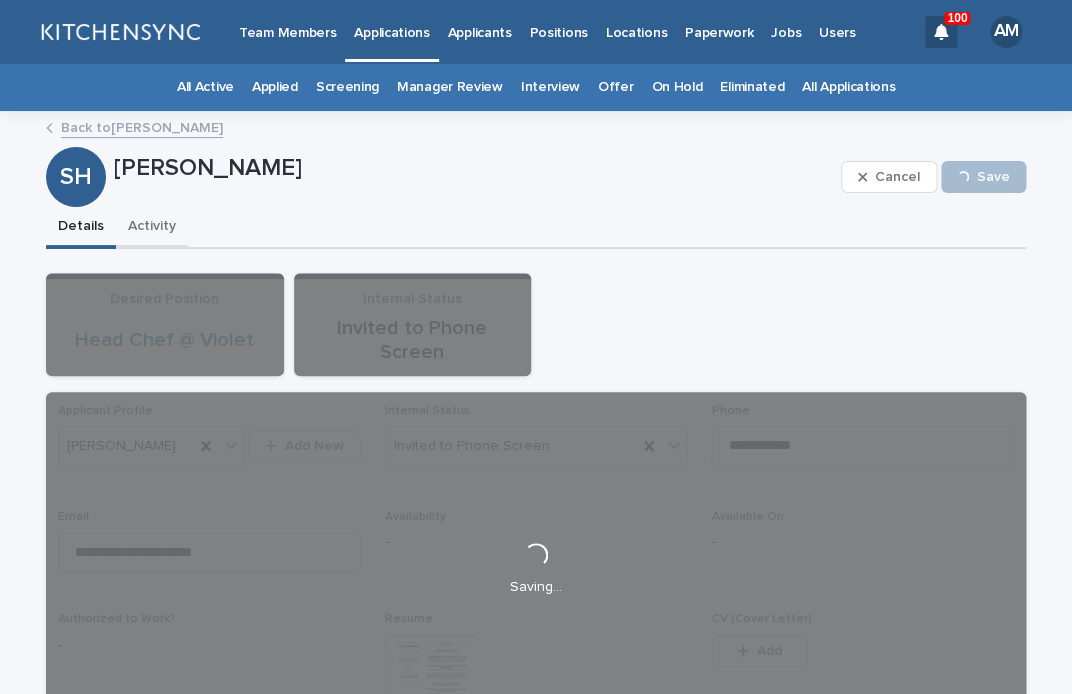 click on "Activity" at bounding box center (152, 228) 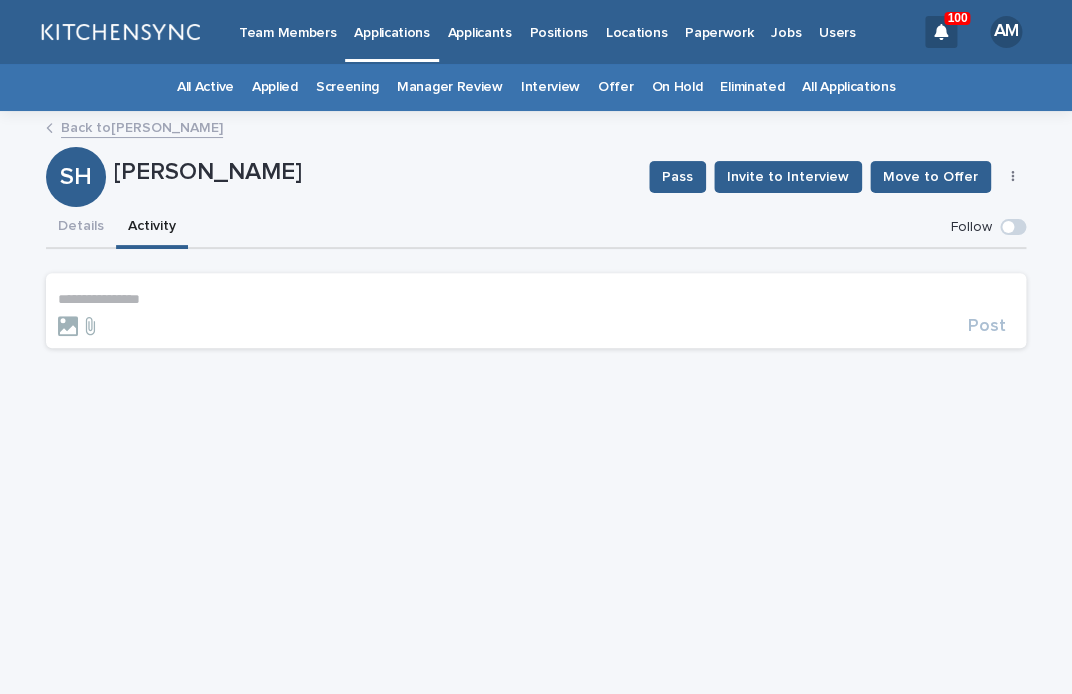 click on "**********" at bounding box center (536, 299) 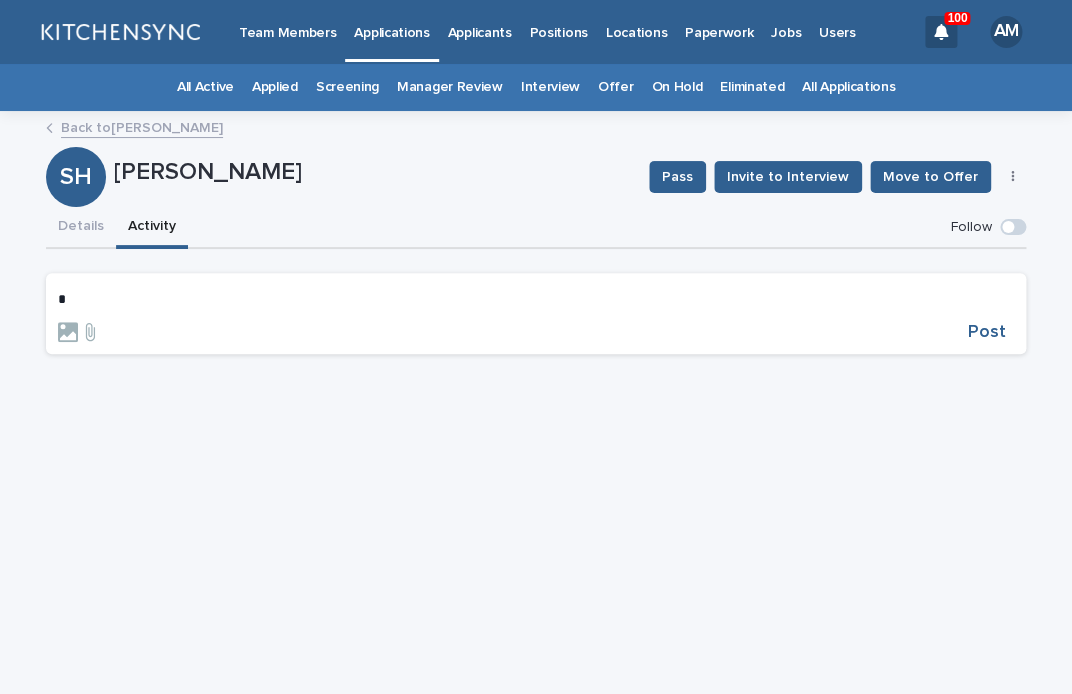 type 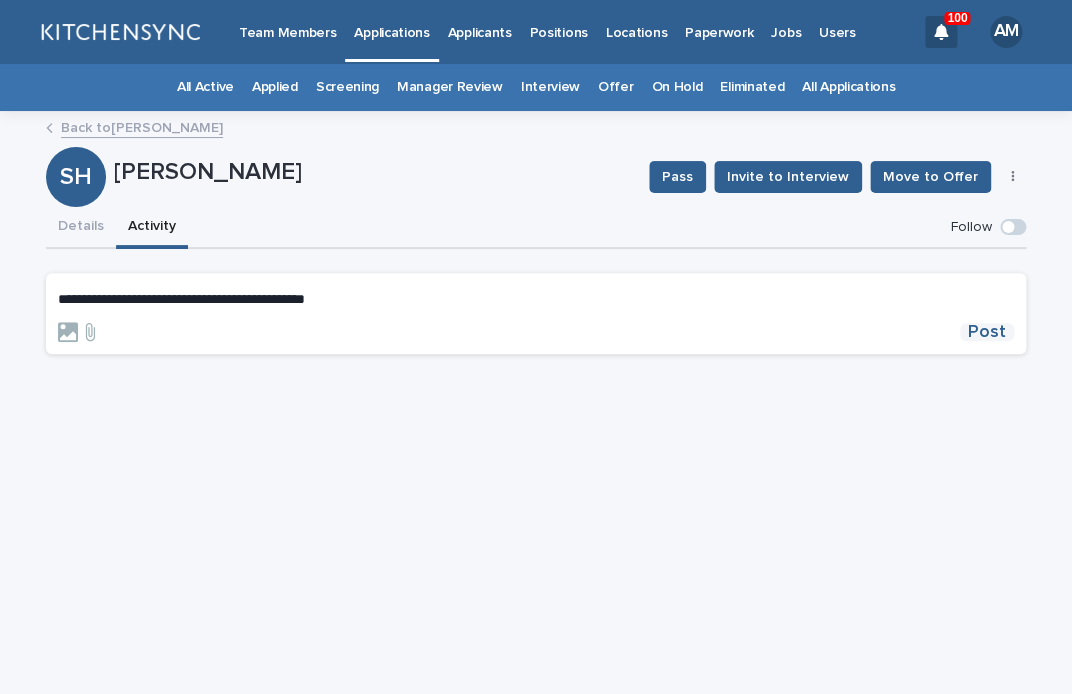 click on "Post" at bounding box center (987, 332) 